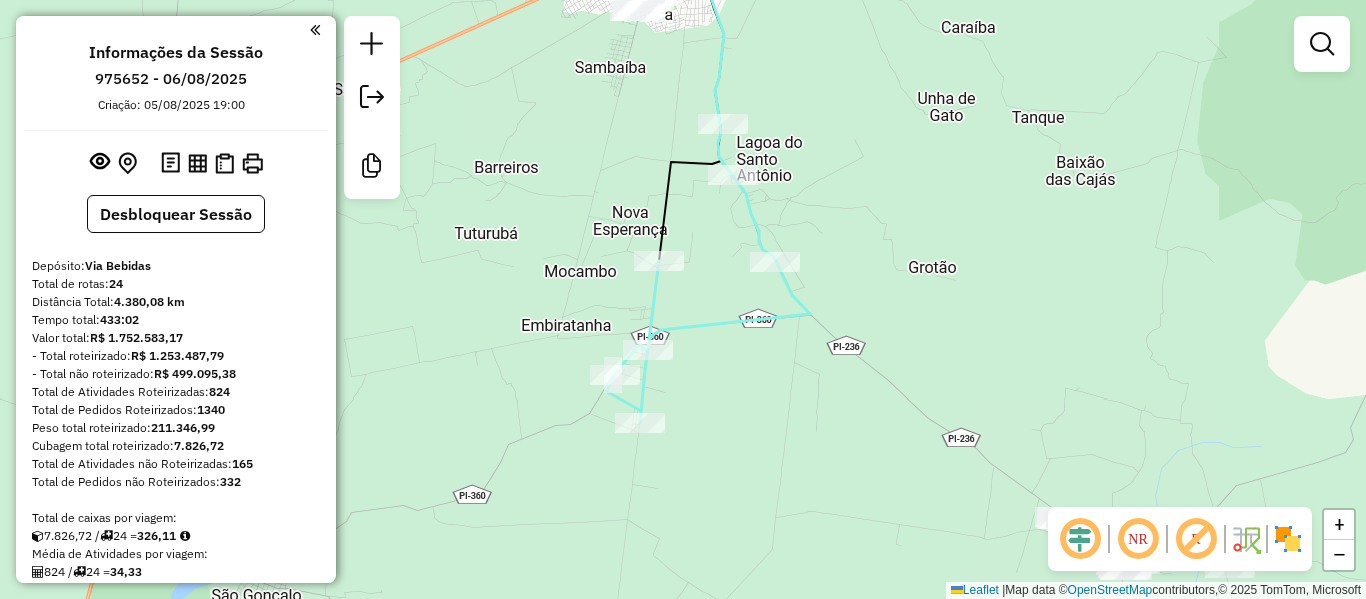 scroll, scrollTop: 0, scrollLeft: 0, axis: both 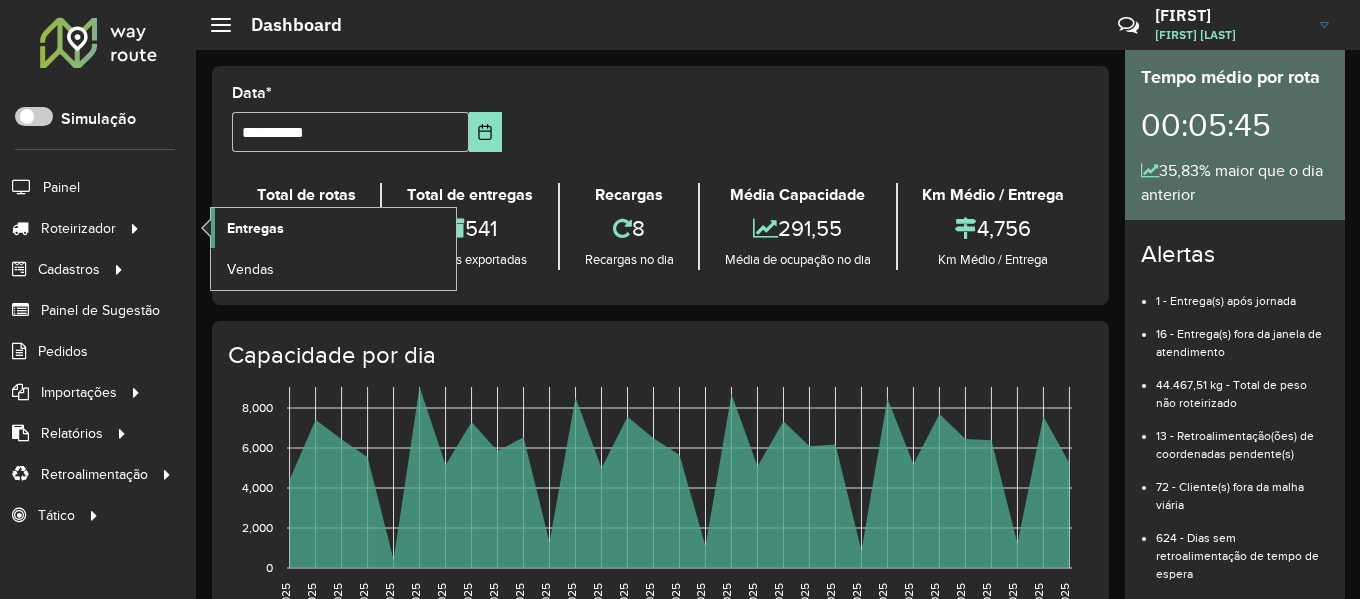 click on "Entregas" 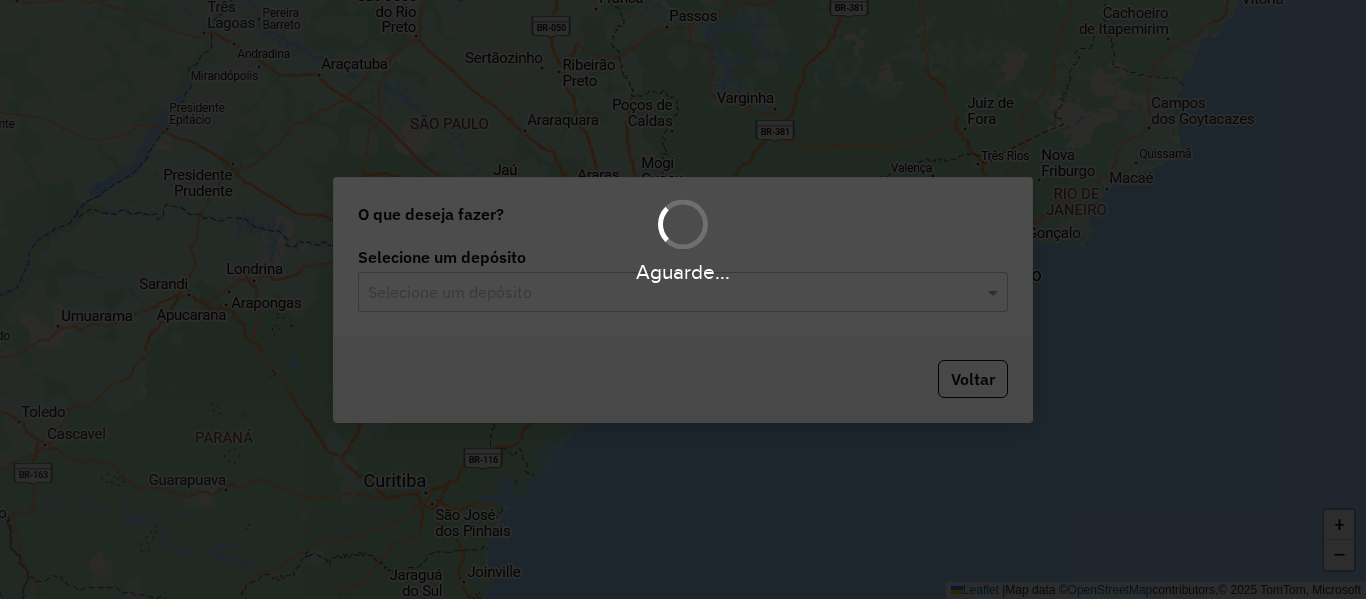 scroll, scrollTop: 0, scrollLeft: 0, axis: both 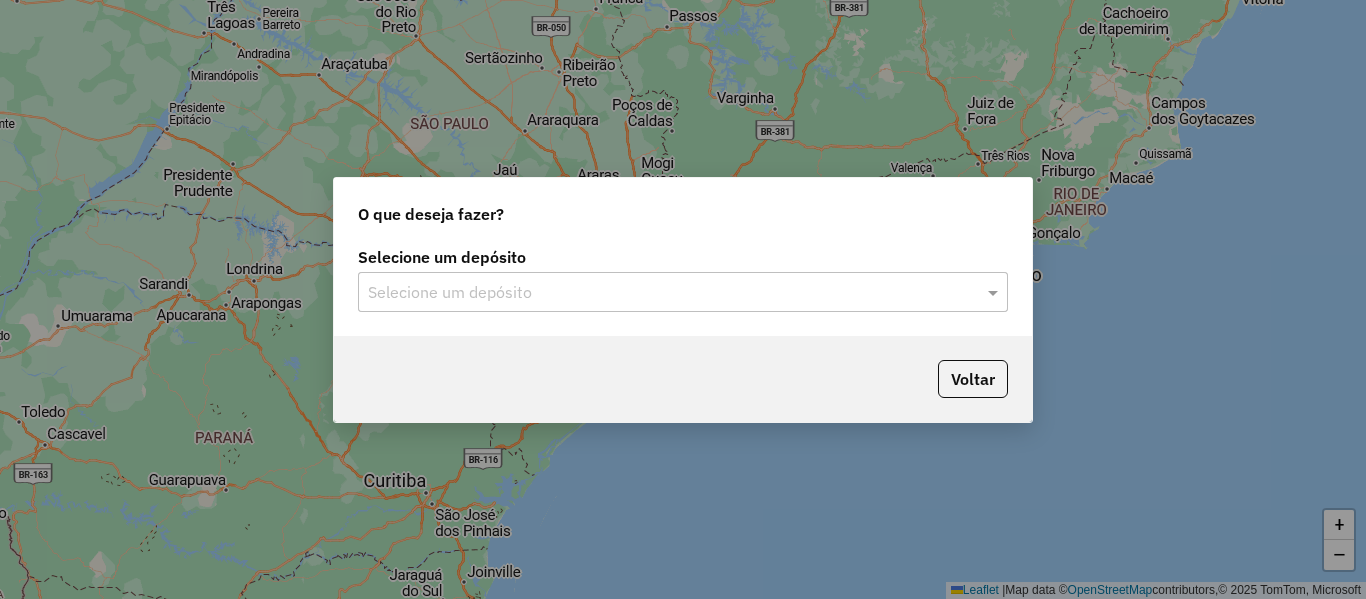 click 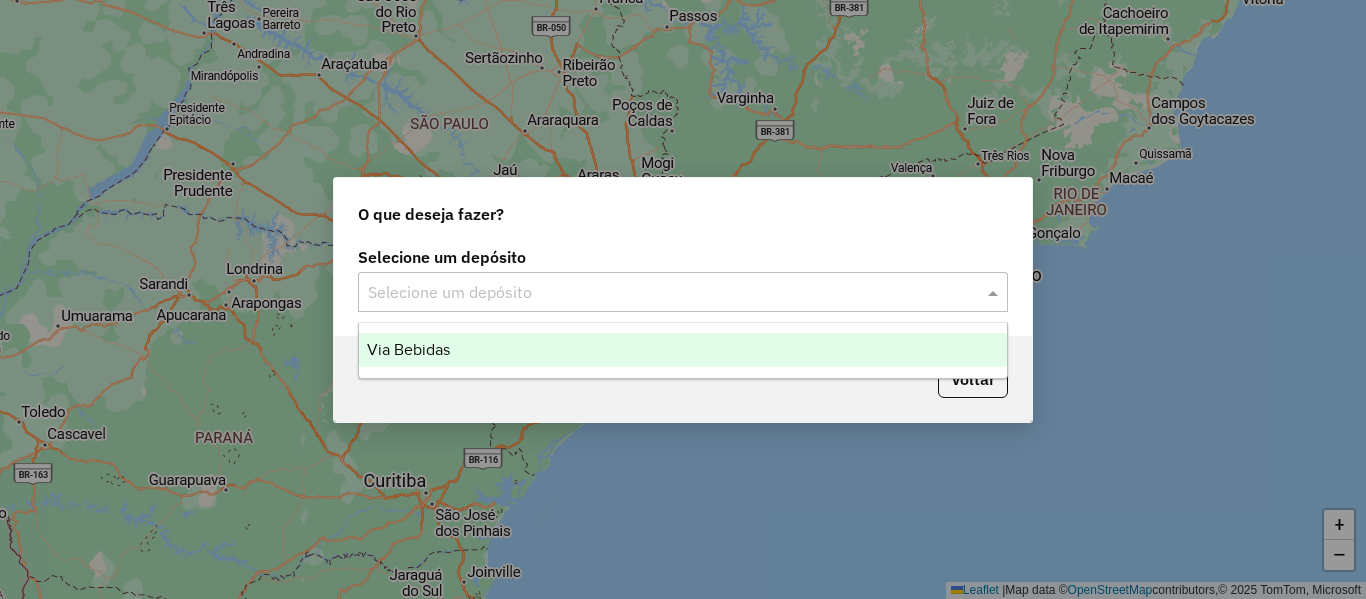 click on "Via Bebidas" at bounding box center [683, 350] 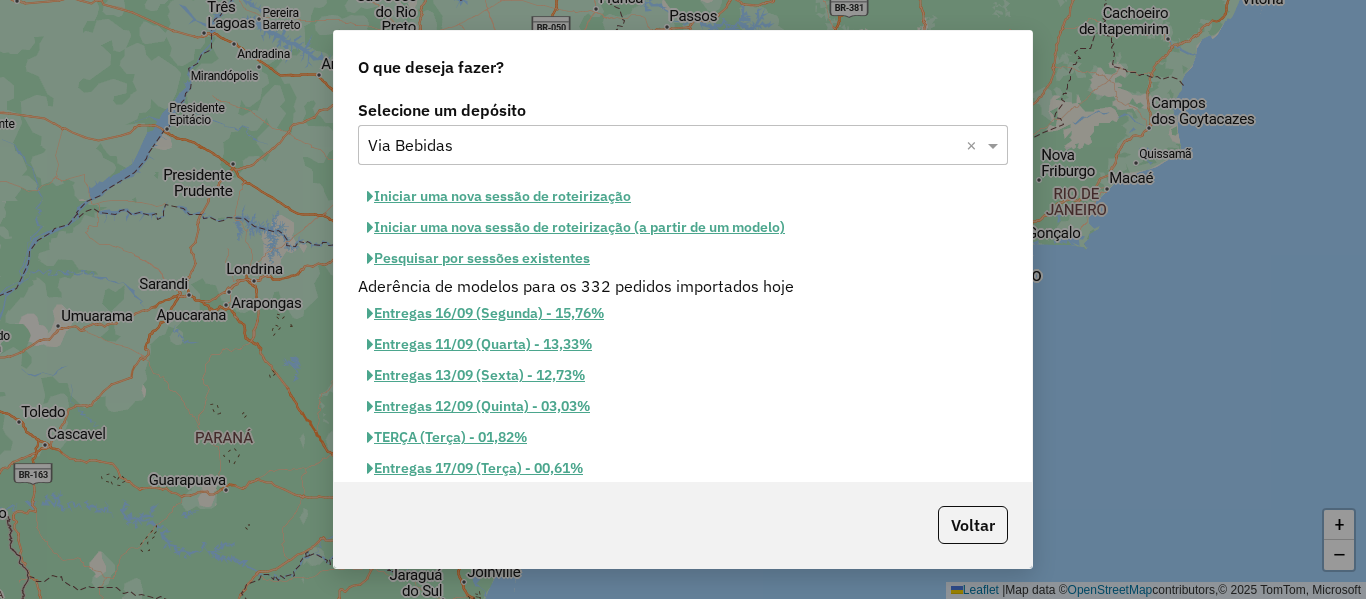 click on "Pesquisar por sessões existentes" 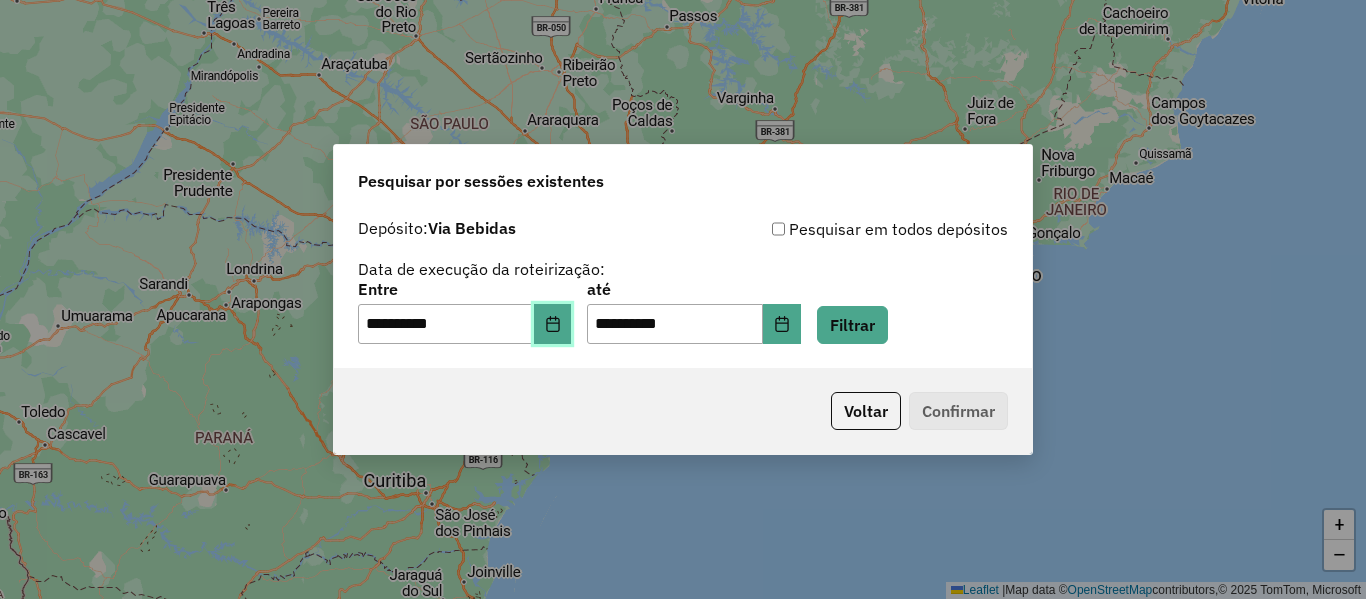 click 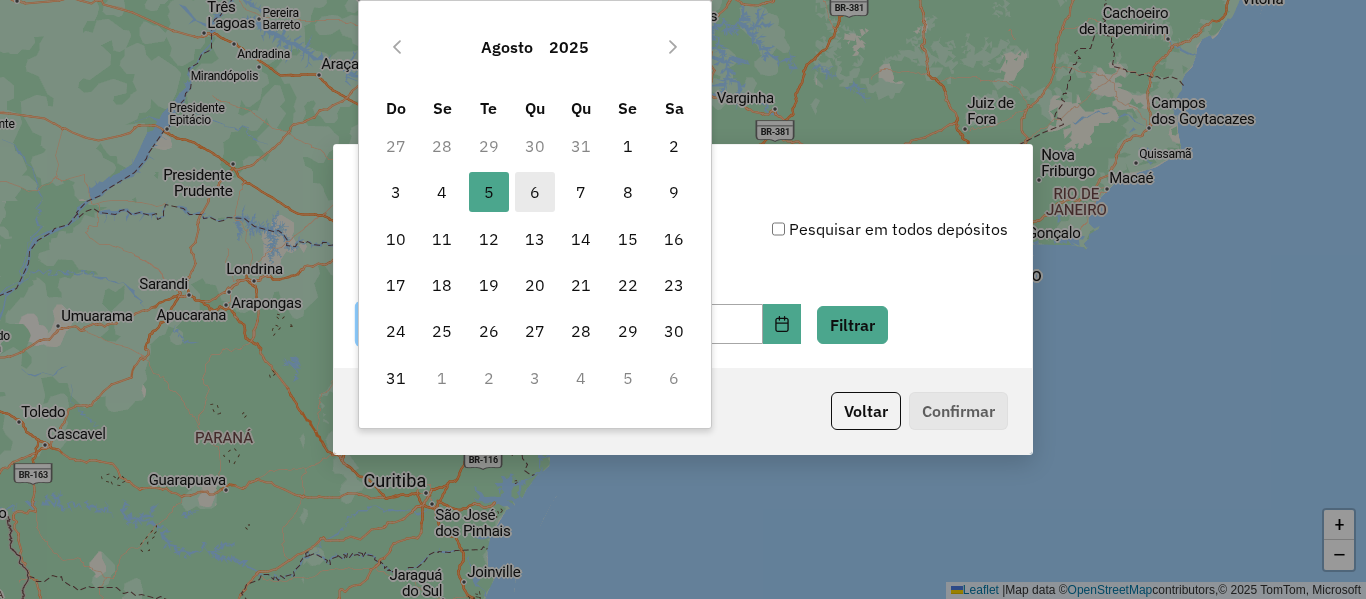 click on "6" at bounding box center [535, 192] 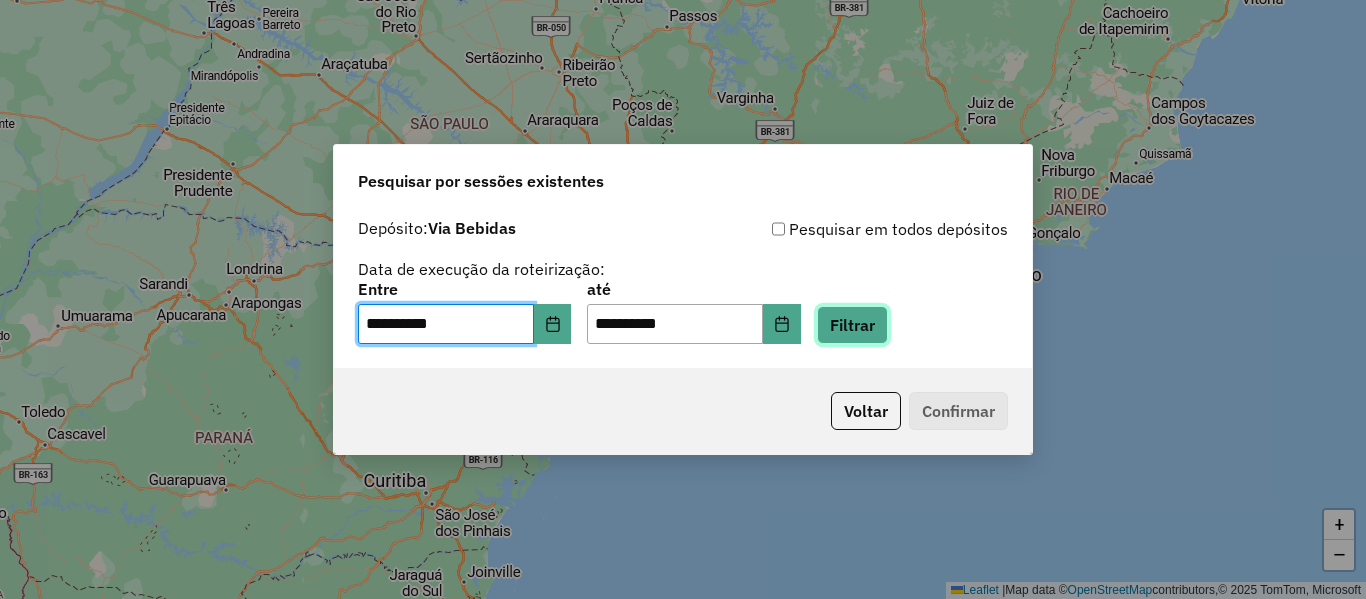 click on "Filtrar" 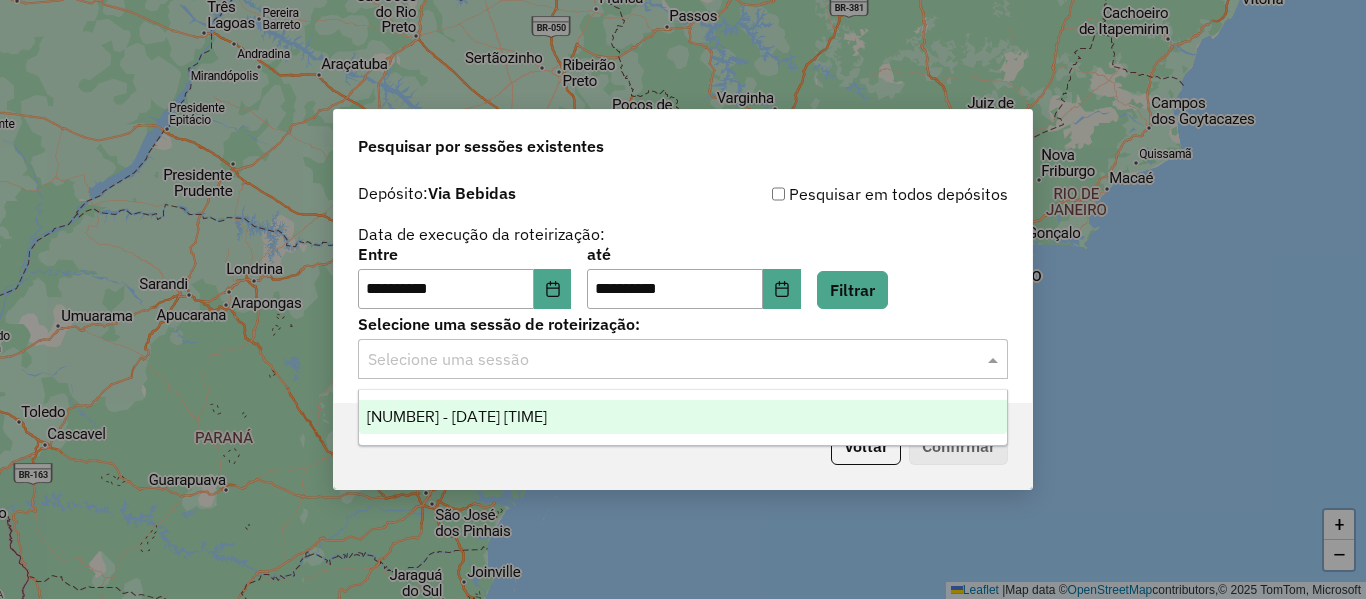 click 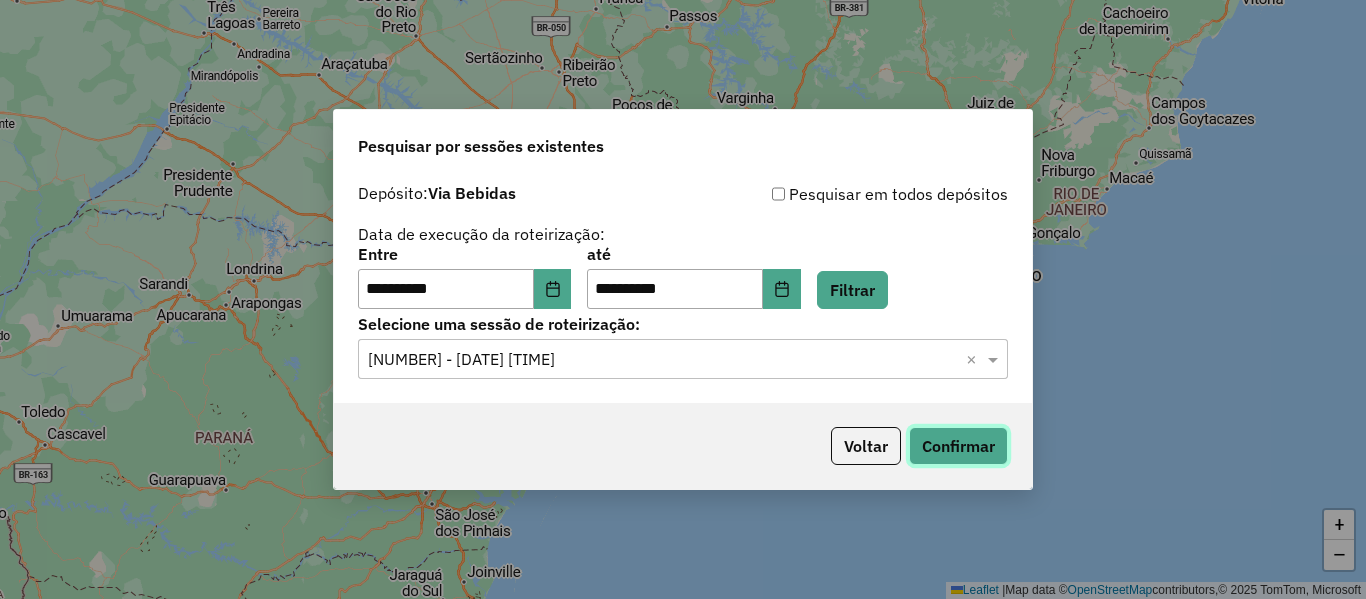 click on "Confirmar" 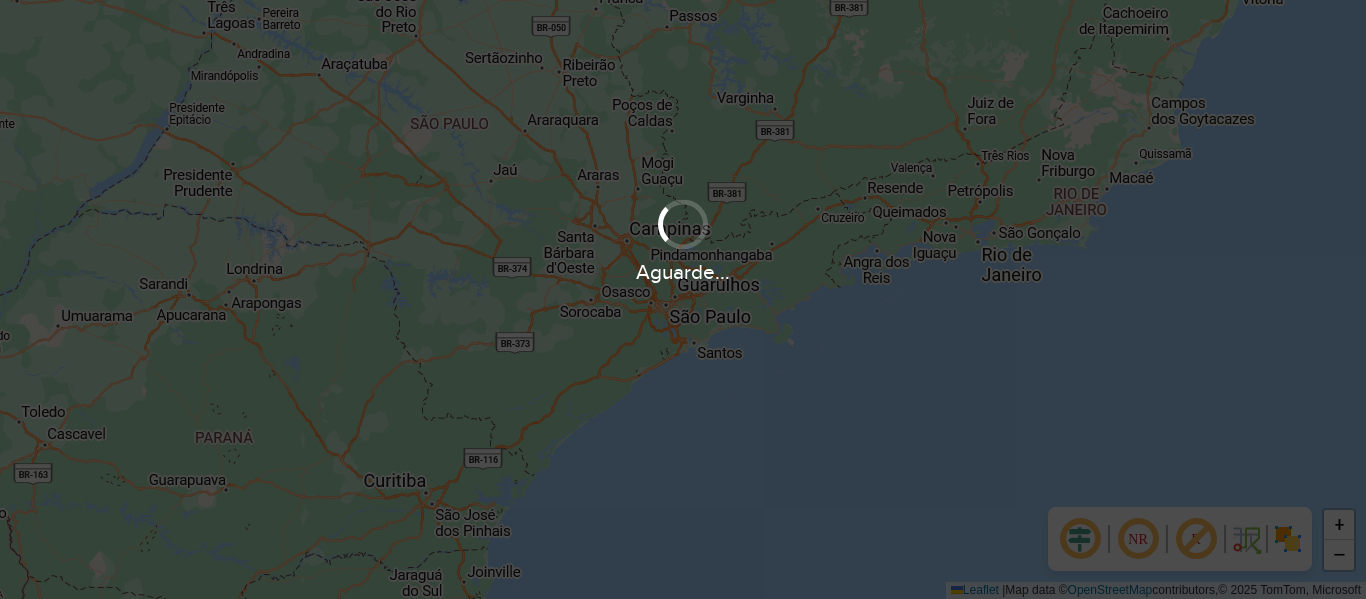 scroll, scrollTop: 0, scrollLeft: 0, axis: both 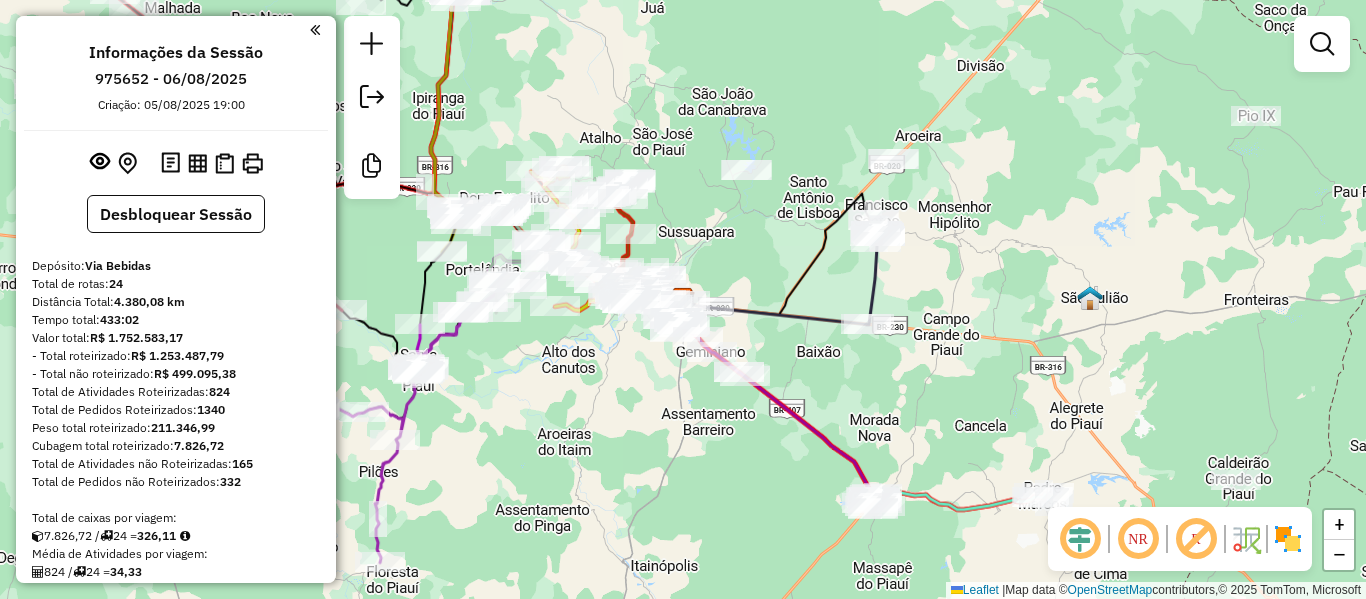 click 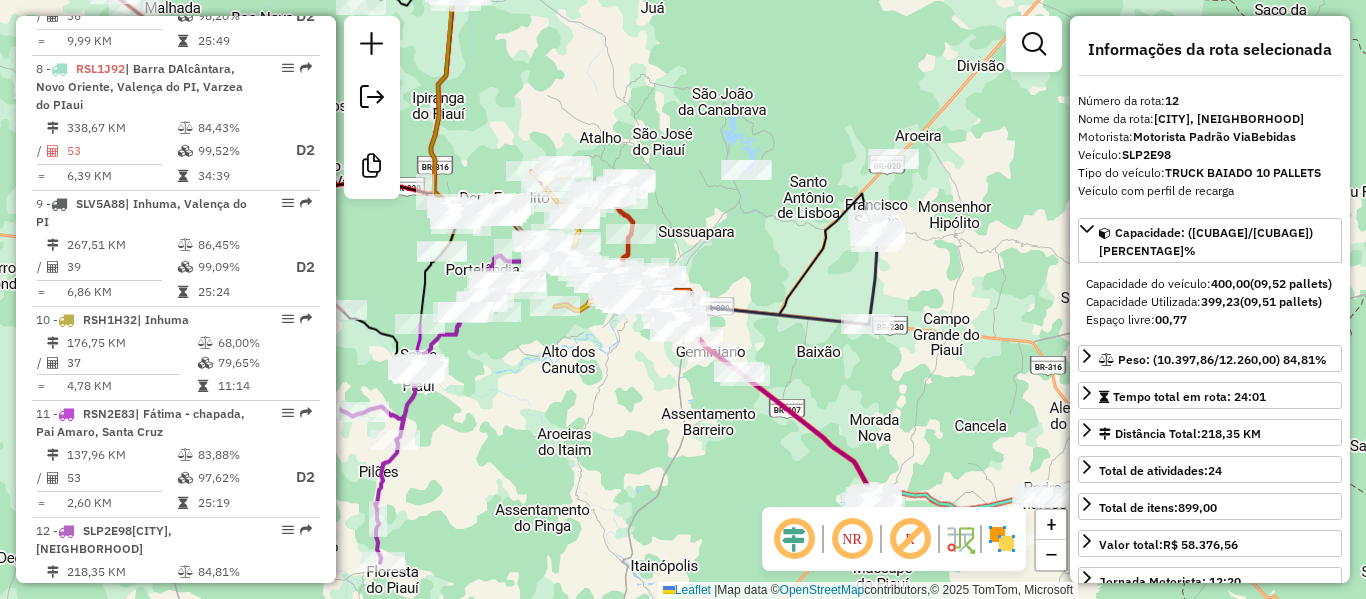 scroll, scrollTop: 2016, scrollLeft: 0, axis: vertical 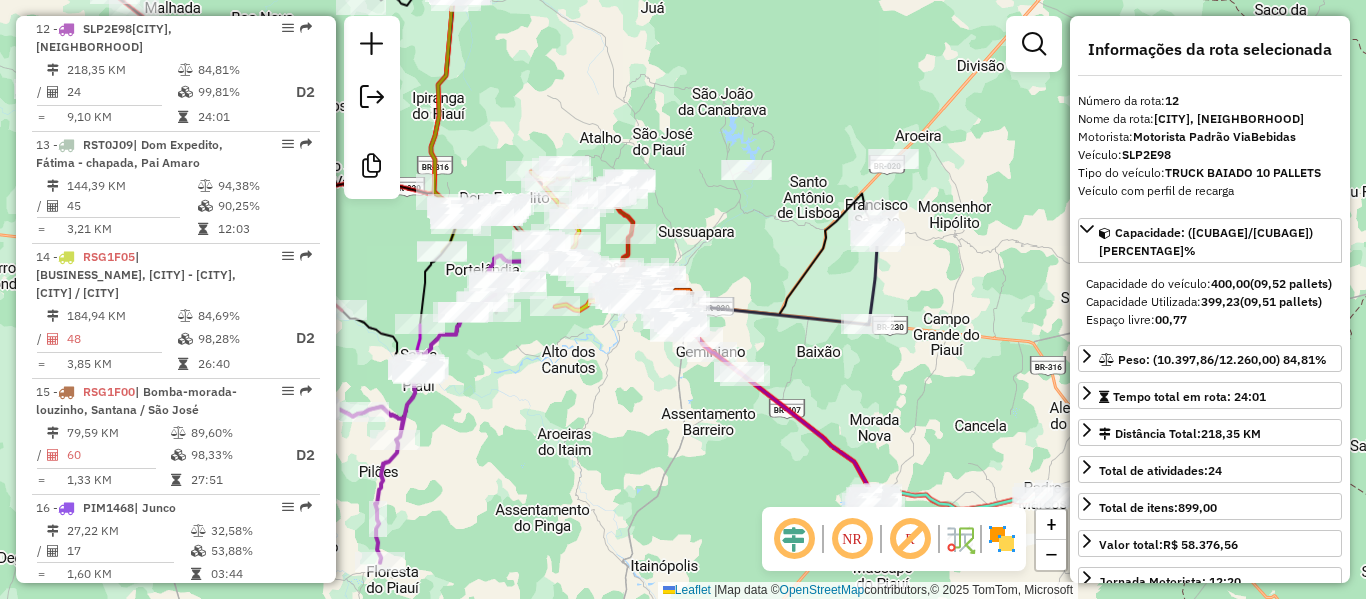 click on "Rota [ROUTE_NUMBER] - Placa [PLATE]  [NUMBER] - [FULL_NAME] ([BUSINESS_NAME]) Rota [ROUTE_NUMBER] - Placa [PLATE]  [NUMBER] - [BUSINESS_NAME] Rota [ROUTE_NUMBER] - Placa [PLATE]  [NUMBER] - [BUSINESS_NAME] Rota [ROUTE_NUMBER] - Placa [PLATE]  [NUMBER] - [FULL_NAME] ([BUSINESS_NAME]) Rota [ROUTE_NUMBER] - Placa [PLATE]  [NUMBER] - [BUSINESS_NAME] Rota [ROUTE_NUMBER] - Placa [PLATE]  [NUMBER] - [BUSINESS_NAME] Janela de atendimento Grade de atendimento Capacidade Transportadoras Veículos Cliente Pedidos  Rotas Selecione os dias de semana para filtrar as janelas de atendimento  Seg   Ter   Qua   Qui   Sex   Sáb   Dom  Informe o período da janela de atendimento: De: Até:  Filtrar exatamente a janela do cliente  Considerar janela de atendimento padrão  Selecione os dias de semana para filtrar as grades de atendimento  Seg   Ter   Qua   Qui   Sex   Sáb   Dom   Considerar clientes sem dia de atendimento cadastrado  Clientes fora do dia de atendimento selecionado Filtrar as atividades entre os valores definidos abaixo:  Peso mínimo:   Peso máximo:   Cubagem mínima:   Cubagem máxima:  +" 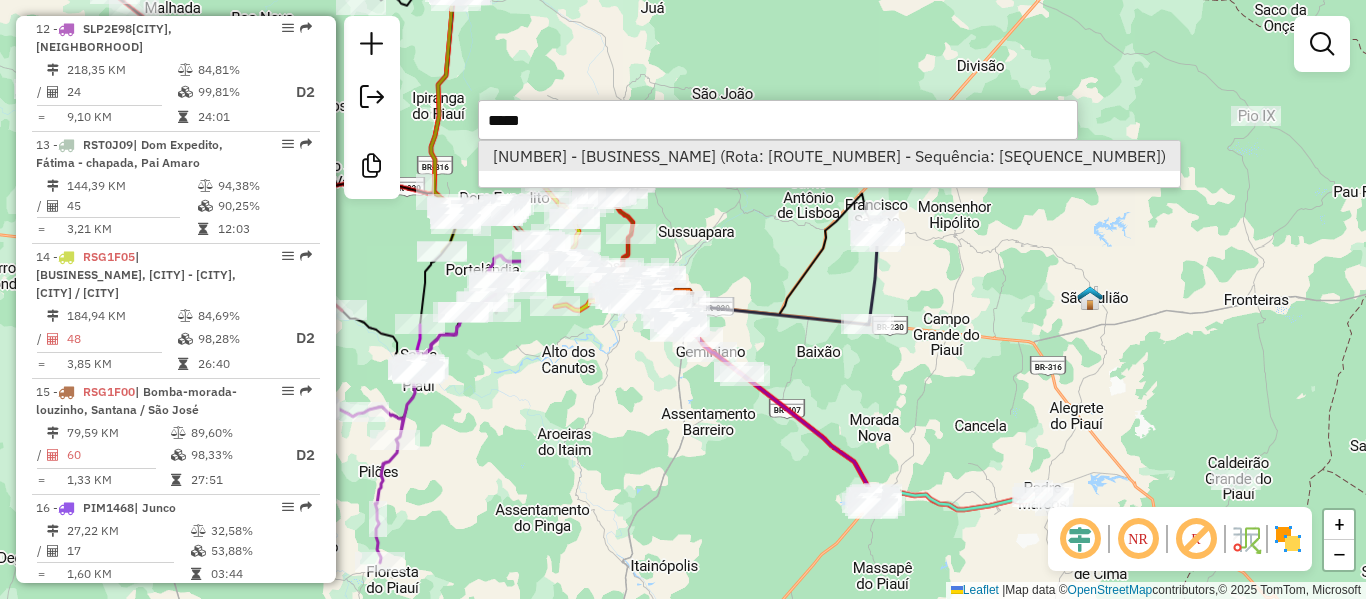 type on "*****" 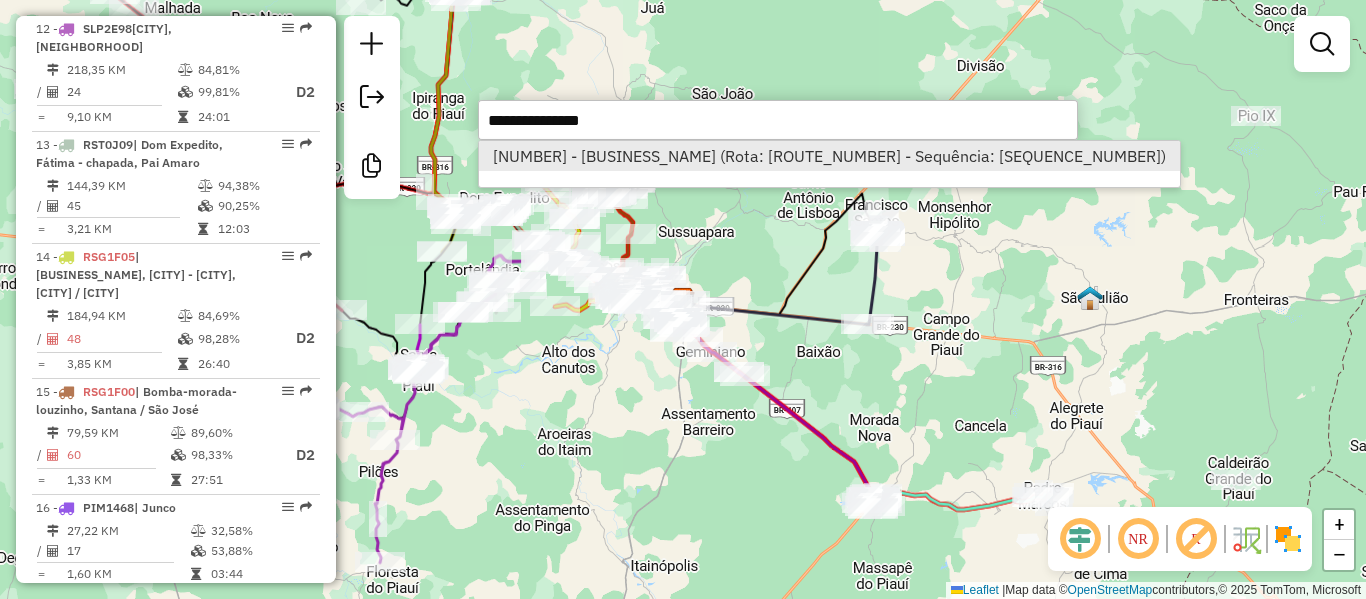 select on "**********" 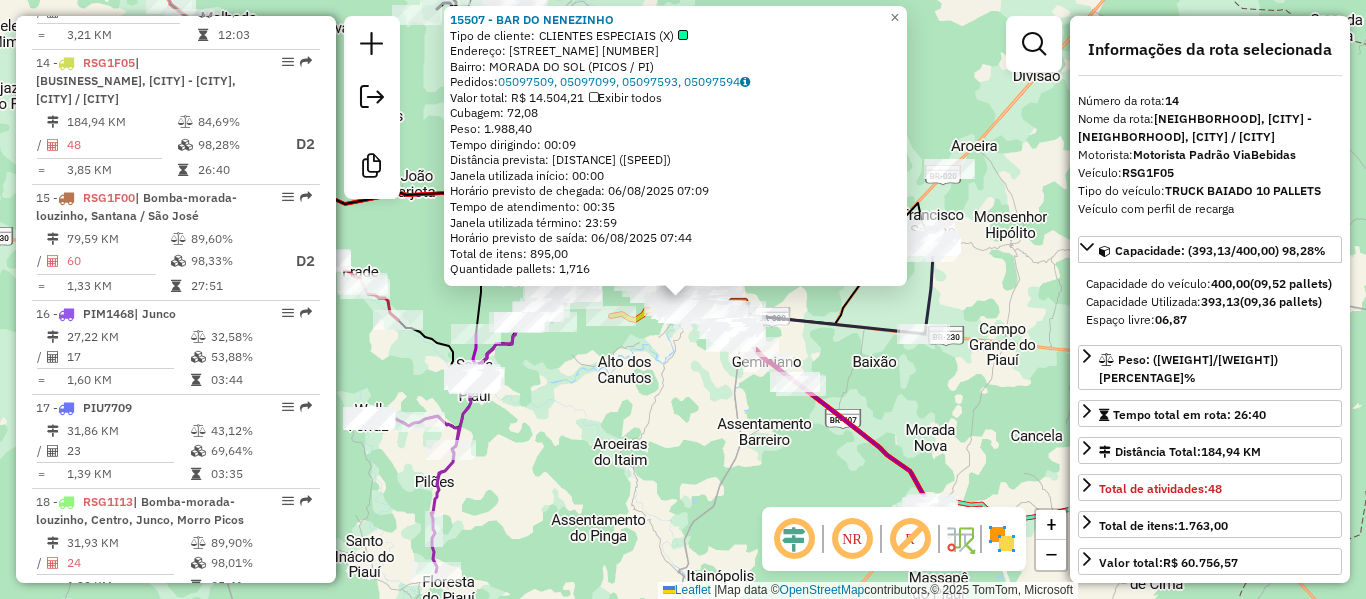 scroll, scrollTop: 2244, scrollLeft: 0, axis: vertical 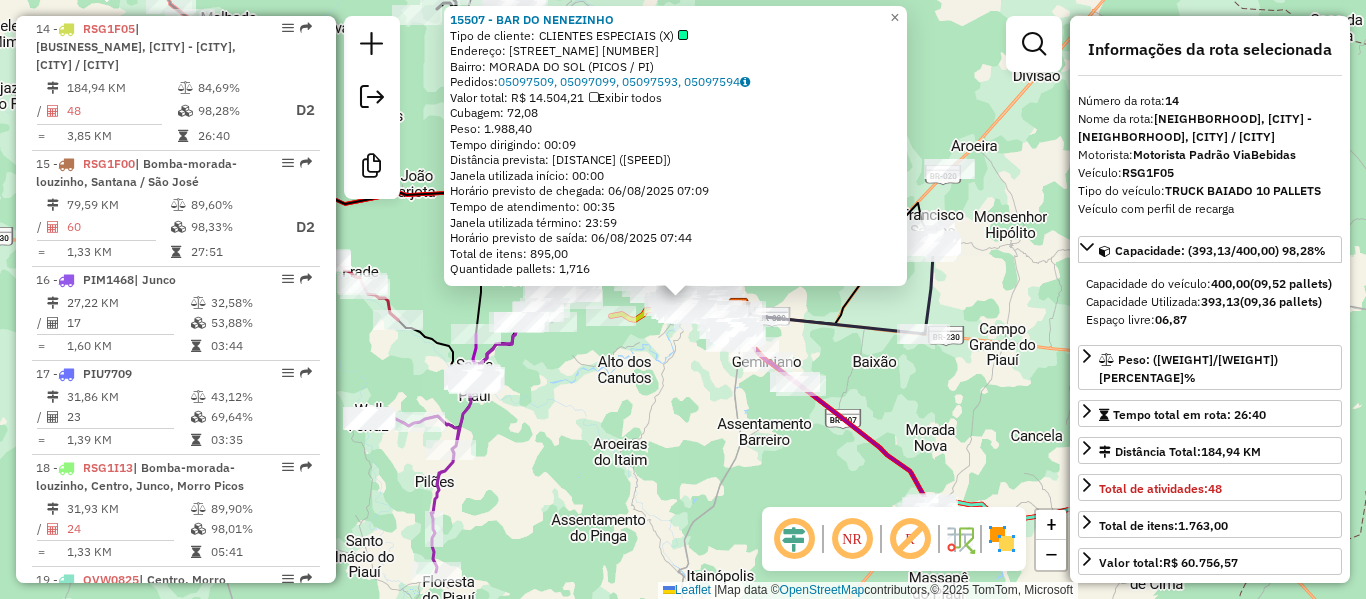 click on "Rota [NUMBER] - Placa [PLATE] [NUMBER] - [NAME] ([NAME]) [NUMBER] - [NAME] Tipo de cliente: [CLIENT_TYPE] Endereço: [STREET_NAME] [NUMBER] Bairro: [NEIGHBORHOOD] ([CITY] / [STATE]) Pedidos: [NUMBER], [NUMBER], [NUMBER], [NUMBER] Valor total: [CURRENCY] [AMOUNT] Exibir todos Cubagem: [CUBAGE] Peso: [WEIGHT] Tempo dirigindo: [TIME] Distância prevista: [DISTANCE] ([SPEED]) Janela utilizada início: [TIME] Horário previsto de chegada: [DATE] [TIME] Tempo de atendimento: [TIME] Janela utilizada término: [TIME] Horário previsto de saída: [DATE] [TIME] Total de itens: [ITEMS] Quantidade pallets: [PALLETS] × Janela de atendimento Grade de atendimento Capacidade Transportadoras Veículos Cliente Pedidos Rotas Selecione os dias de semana para filtrar as janelas de atendimento Seg Ter Qua Qui Sex Sáb Dom Informe o período da janela de atendimento: De: Até: Filtrar exatamente a janela do cliente Considerar janela de atendimento padrão" 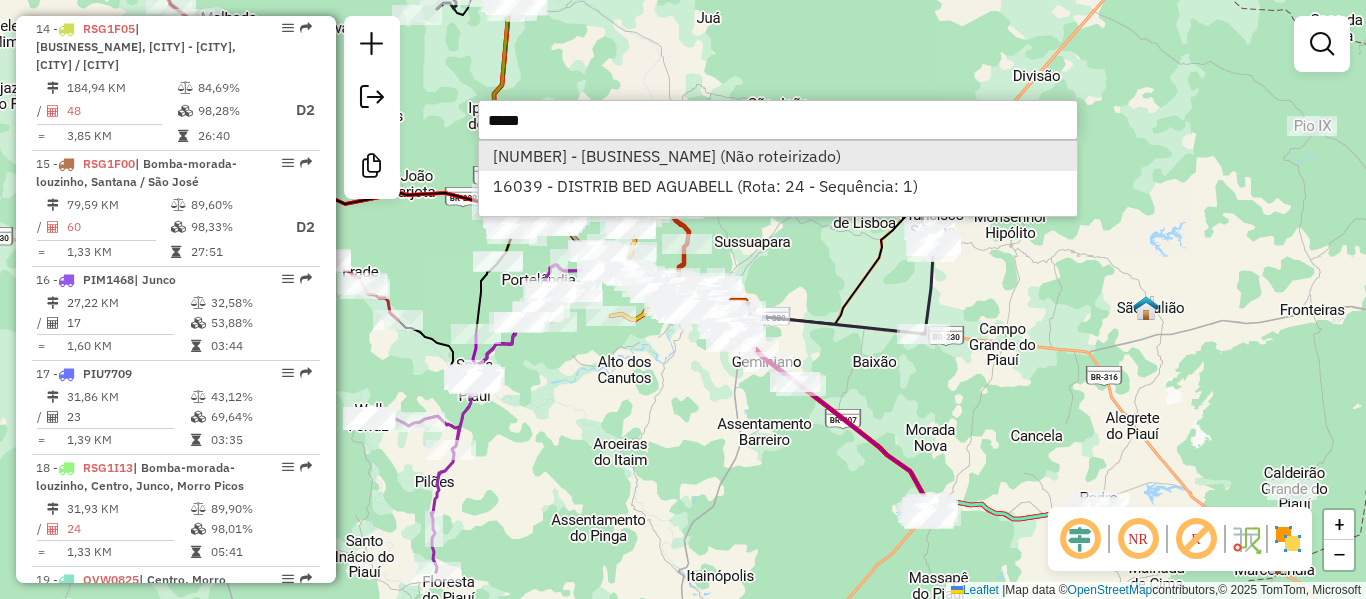 type on "*****" 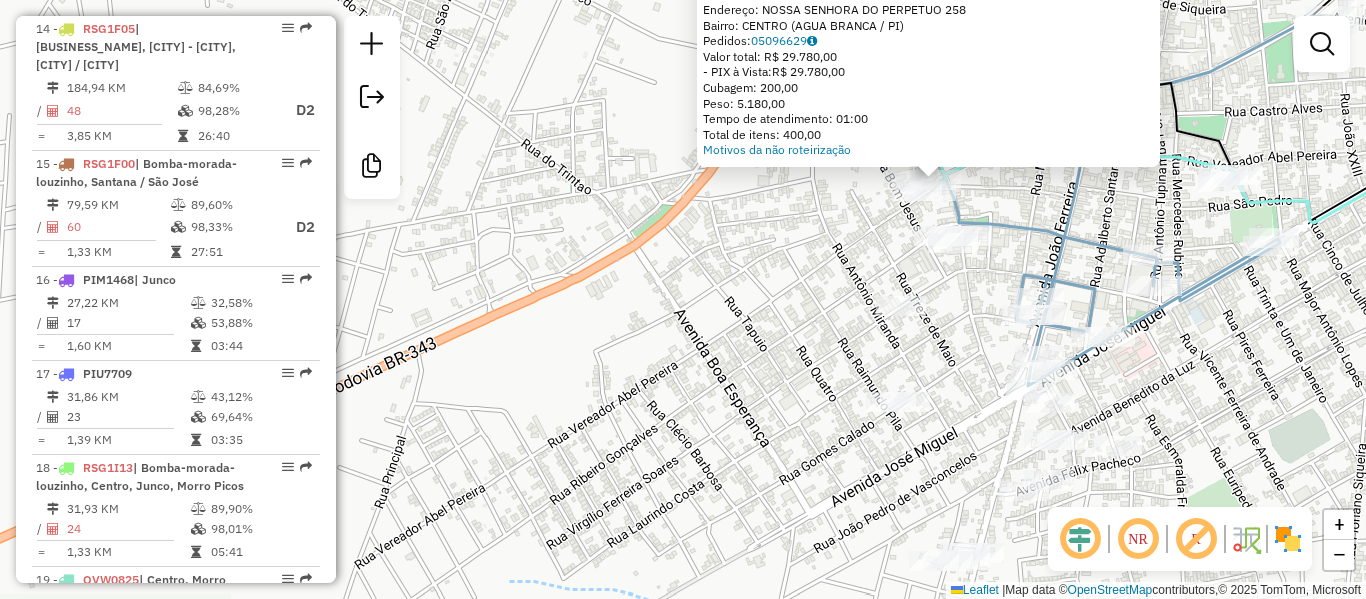 drag, startPoint x: 1044, startPoint y: 187, endPoint x: 1006, endPoint y: 239, distance: 64.40497 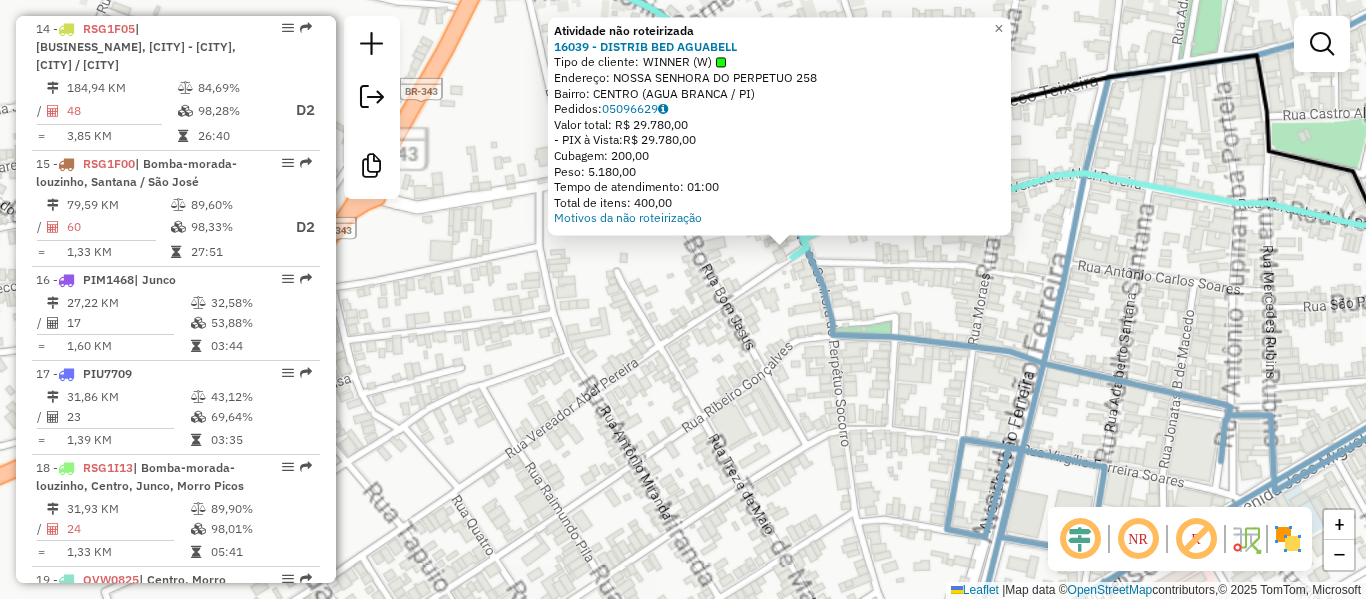 click on "Atividade não roteirizada [NUMBER] - [NAME] Tipo de cliente: [CLIENT_TYPE] Endereço: [STREET_NAME] [NUMBER] Bairro: [NEIGHBORHOOD] ([CITY] / [STATE]) Pedidos: [NUMBER] Valor total: [CURRENCY] [AMOUNT] - [PAYMENT_METHOD]: [CURRENCY] [AMOUNT] Cubagem: [CUBAGE] Peso: [WEIGHT] Tempo de atendimento: [TIME] Total de itens: [ITEMS] Motivos da não roteirização × Janela de atendimento Grade de atendimento Capacidade Transportadoras Veículos Cliente Pedidos Rotas Selecione os dias de semana para filtrar as janelas de atendimento Seg Ter Qua Qui Sex Sáb Dom Informe o período da janela de atendimento: De: Até: Filtrar exatamente a janela do cliente Considerar janela de atendimento padrão Selecione os dias de semana para filtrar as grades de atendimento Seg Ter Qua Qui Sex Sáb Dom Considerar clientes sem dia de atendimento cadastrado Clientes fora do dia de atendimento selecionado Filtrar as atividades entre os valores definidos abaixo: Peso mínimo: De: Até:" 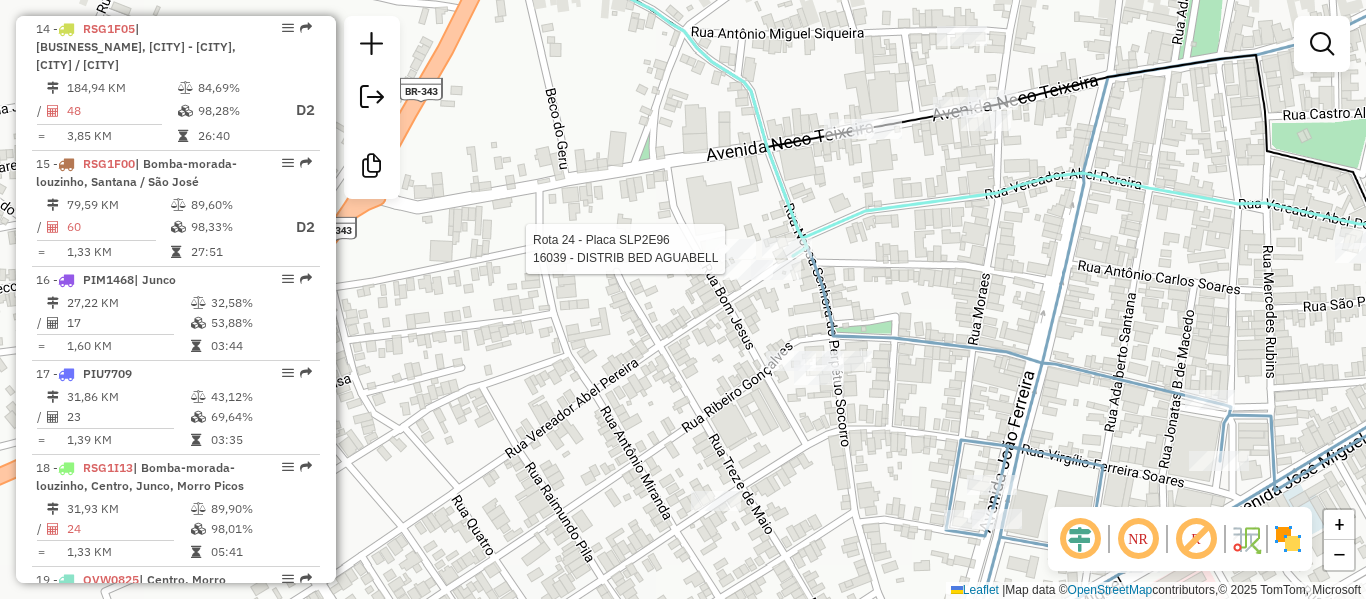 select on "**********" 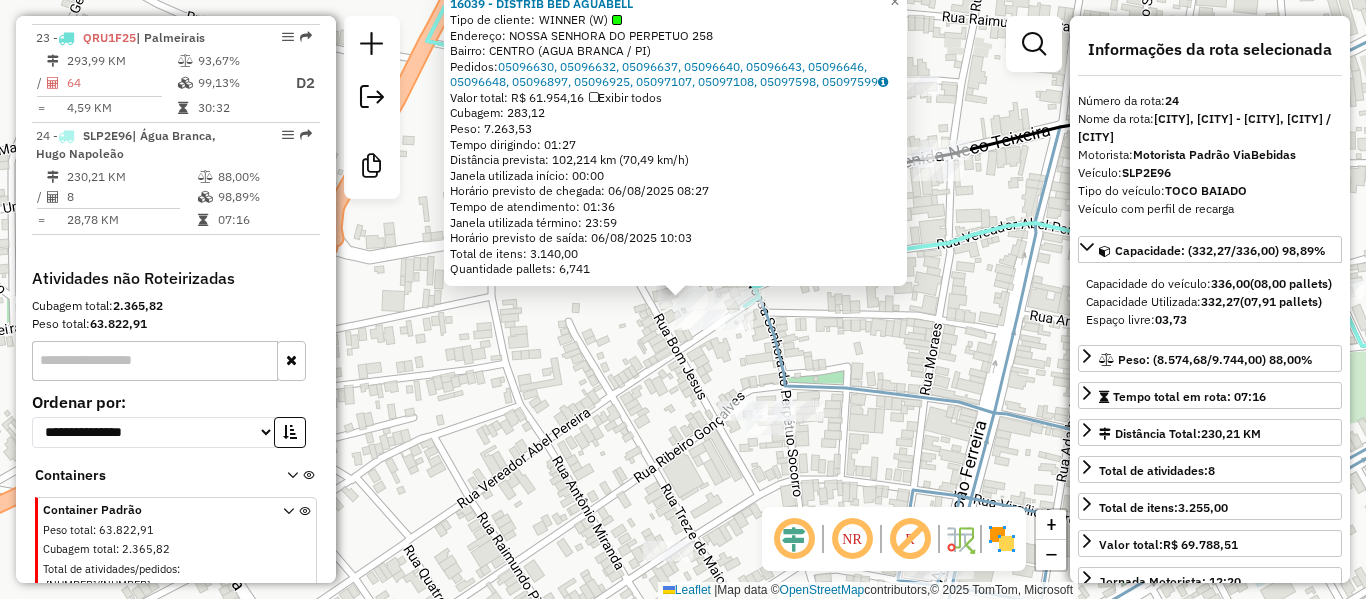 scroll, scrollTop: 3204, scrollLeft: 0, axis: vertical 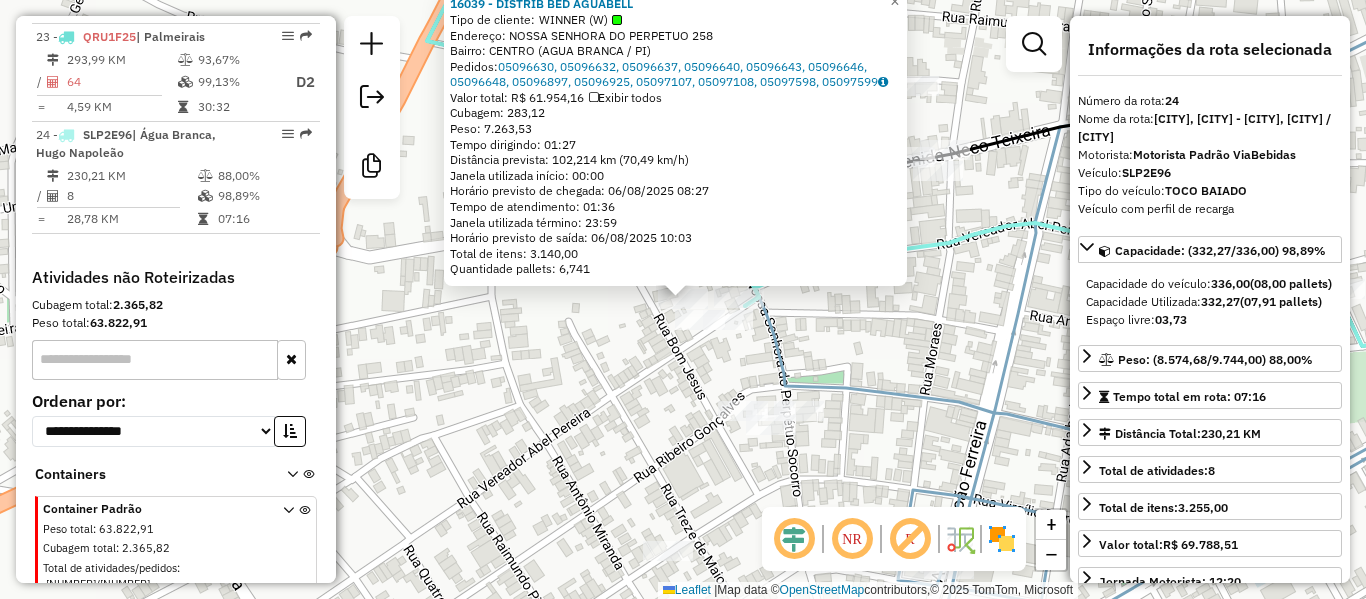 click on "[NUMBER] - DISTRIB BED AGUABELL  Tipo de cliente:   WINNER (W)   Endereço:  [STREET] [NUMBER]   Bairro: CENTRO ([CITY] / [STATE])   Pedidos:  [ORDER_ID], [ORDER_ID], [ORDER_ID], [ORDER_ID], [ORDER_ID], [ORDER_ID], [ORDER_ID], [ORDER_ID], [ORDER_ID], [ORDER_ID], [ORDER_ID], [ORDER_ID], [ORDER_ID]   Valor total: R$ [PRICE]   Exibir todos   Cubagem: [CUBAGE]  Peso: [WEIGHT]  Tempo dirigindo: [TIME]   Distância prevista: [DISTANCE] km ([SPEED])   Janela utilizada início: [TIME]   Horário previsto de chegada: [DATE] [TIME]   Tempo de atendimento: [TIME]   Janela utilizada término: [TIME]   Horário previsto de saída: [DATE] [TIME]   Total de itens: [ITEMS]   Quantidade pallets: [PALLETS]  × Janela de atendimento Grade de atendimento Capacidade Transportadoras Veículos Cliente Pedidos  Rotas Selecione os dias de semana para filtrar as janelas de atendimento  Seg   Ter   Qua   Qui   Sex   Sáb   Dom  Informe o período da janela de atendimento: De: Até:  Filtrar exatamente a janela do cliente  Seg   Ter   Qua   Qui   Sex  +" 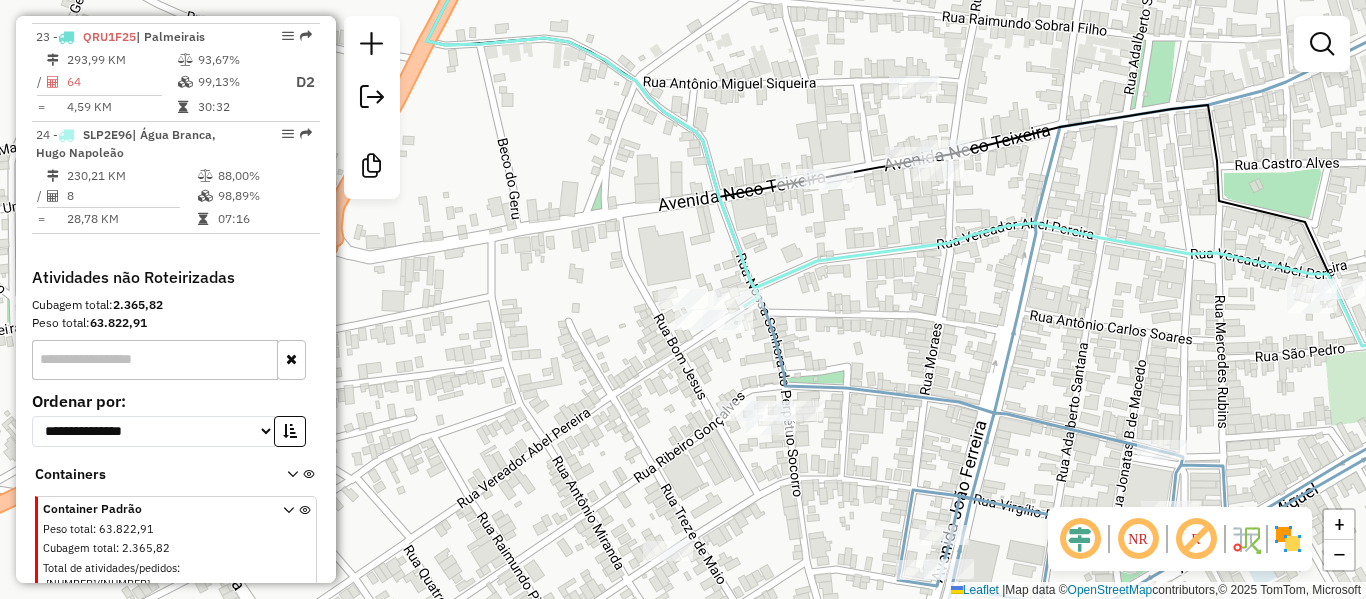 drag, startPoint x: 904, startPoint y: 331, endPoint x: 565, endPoint y: 437, distance: 355.18585 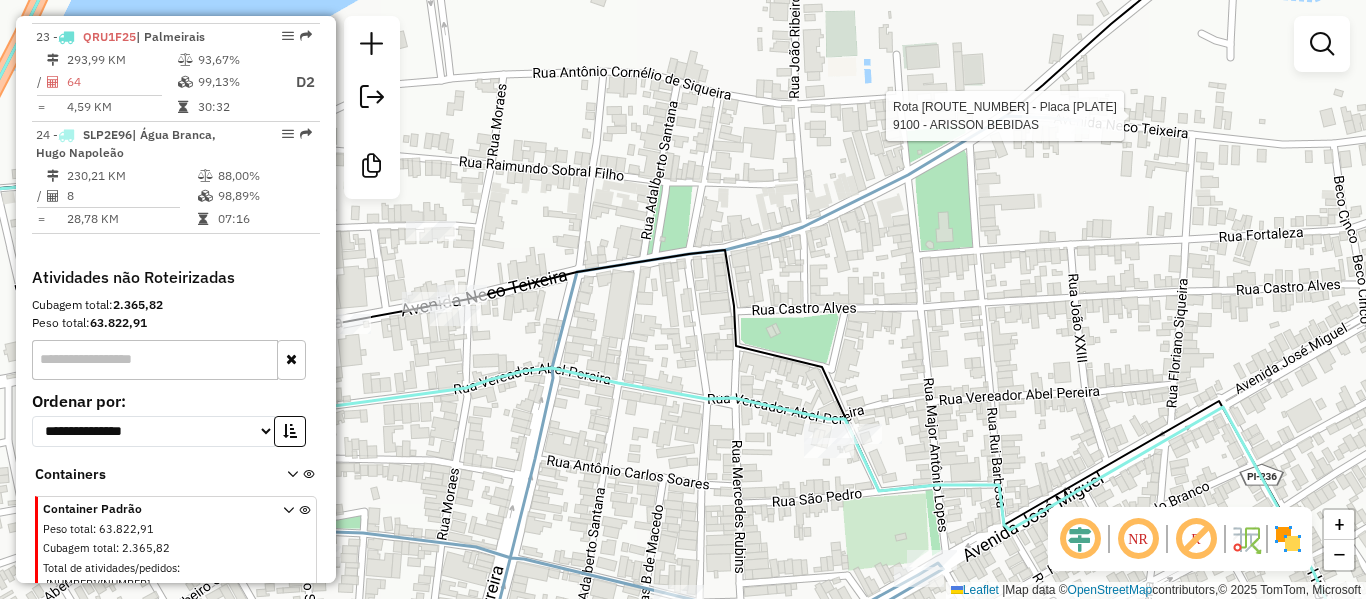 select on "**********" 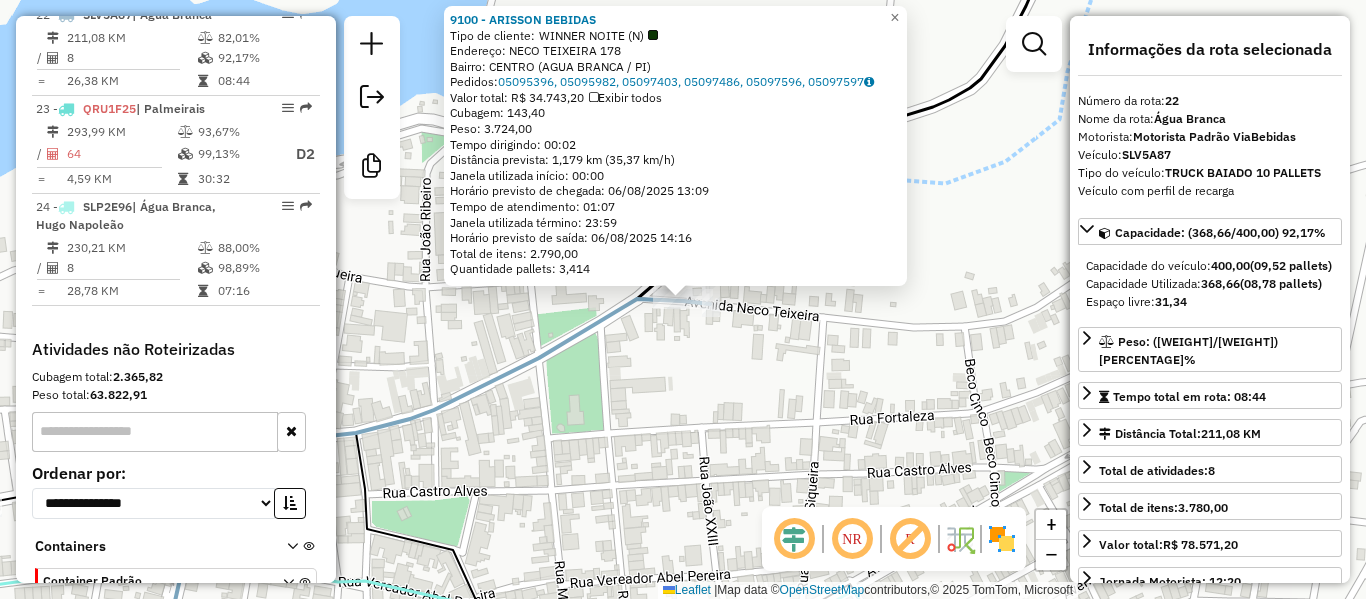 scroll, scrollTop: 3118, scrollLeft: 0, axis: vertical 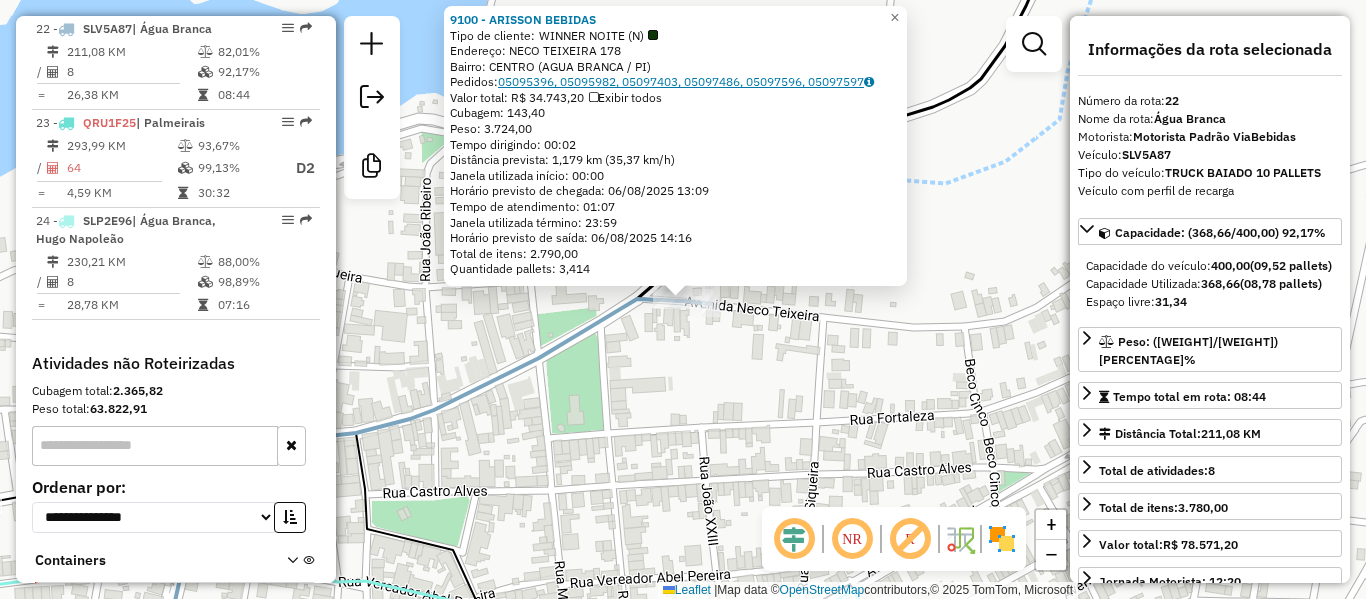 click on "05095396, 05095982, 05097403, 05097486, 05097596, 05097597" 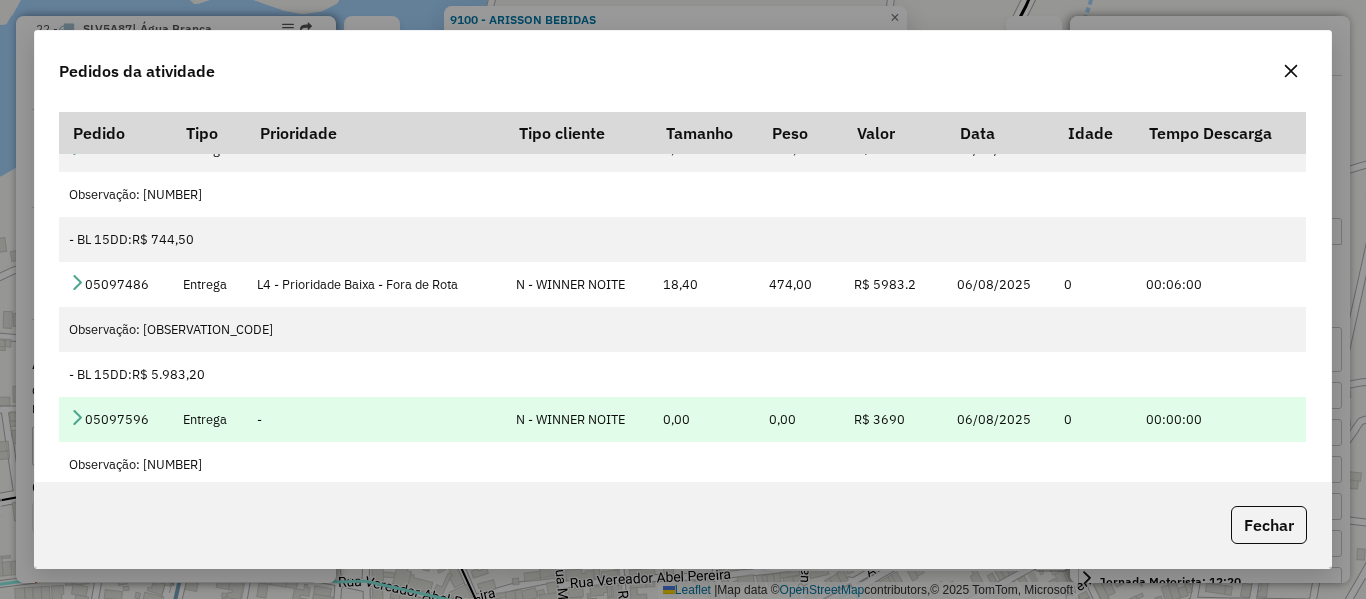 scroll, scrollTop: 374, scrollLeft: 0, axis: vertical 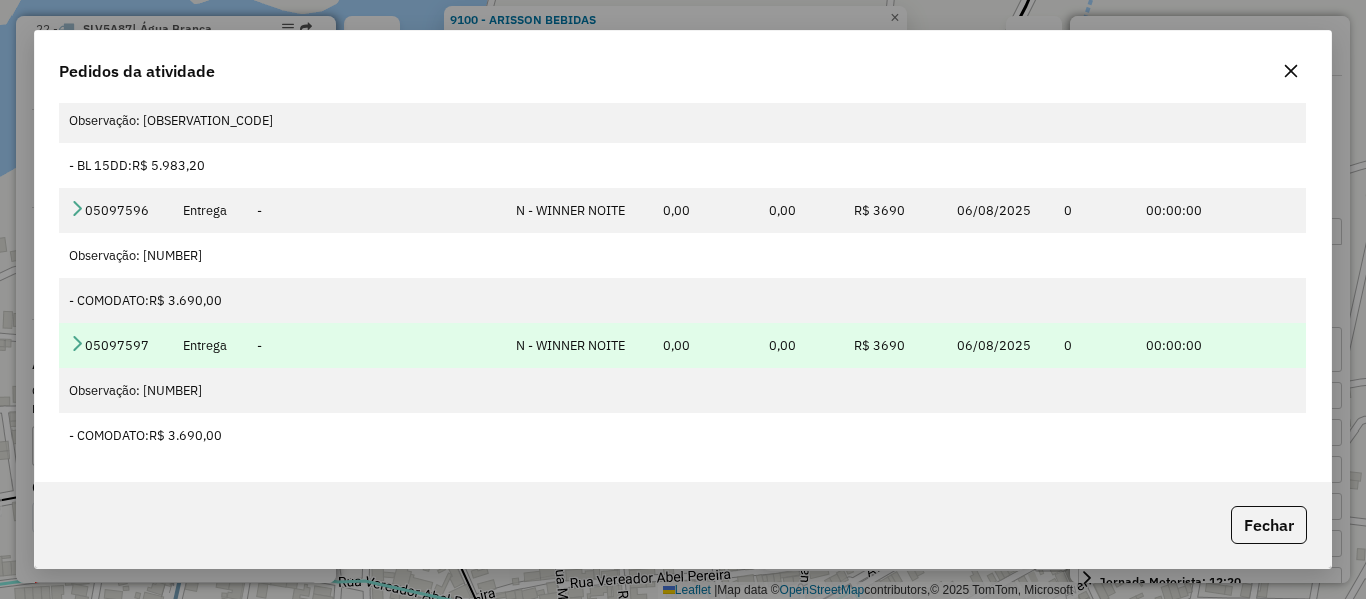 type 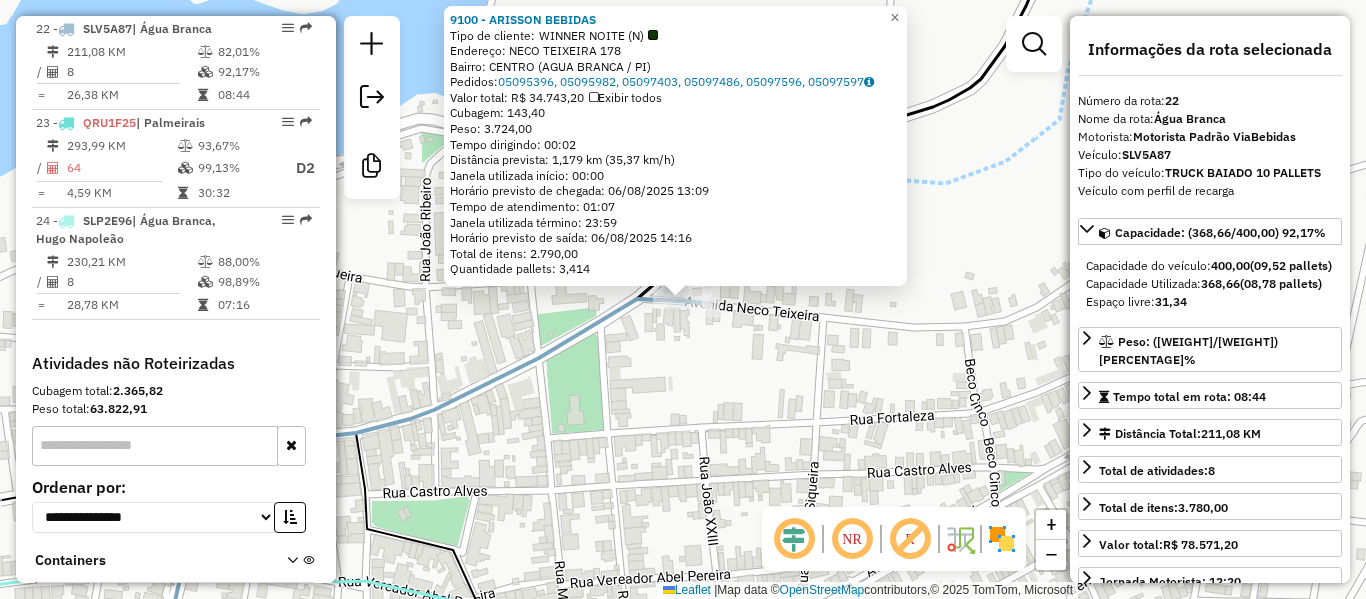 drag, startPoint x: 947, startPoint y: 232, endPoint x: 967, endPoint y: 224, distance: 21.540659 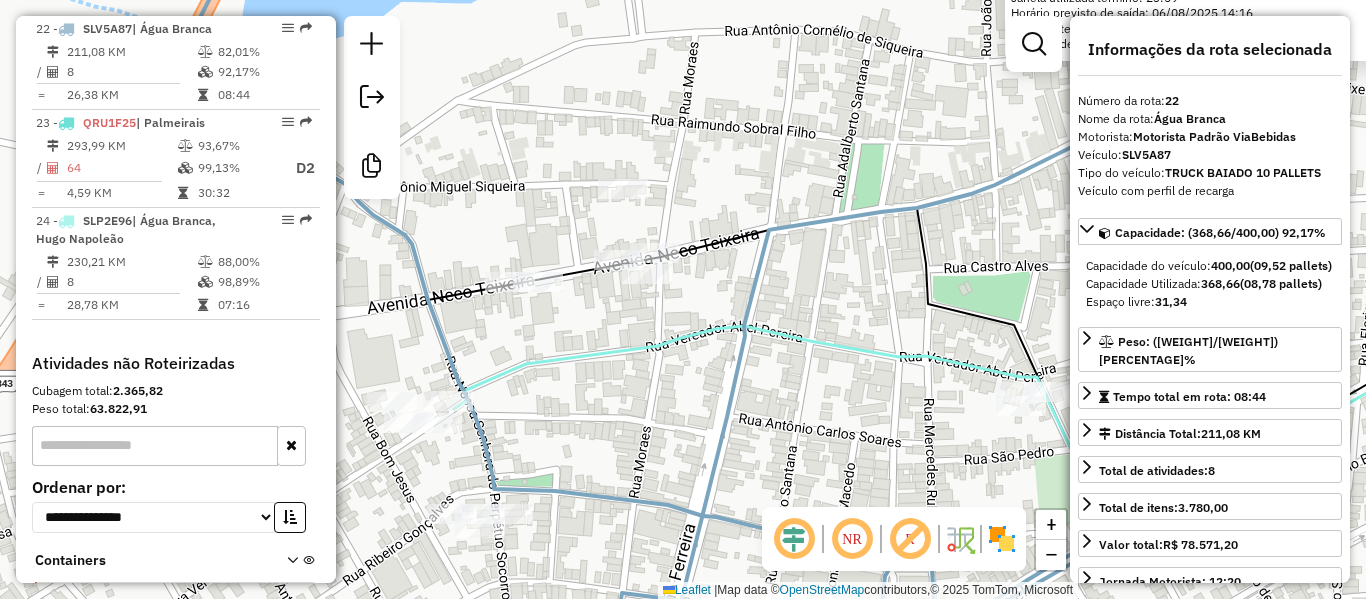 drag, startPoint x: 447, startPoint y: 348, endPoint x: 473, endPoint y: 347, distance: 26.019224 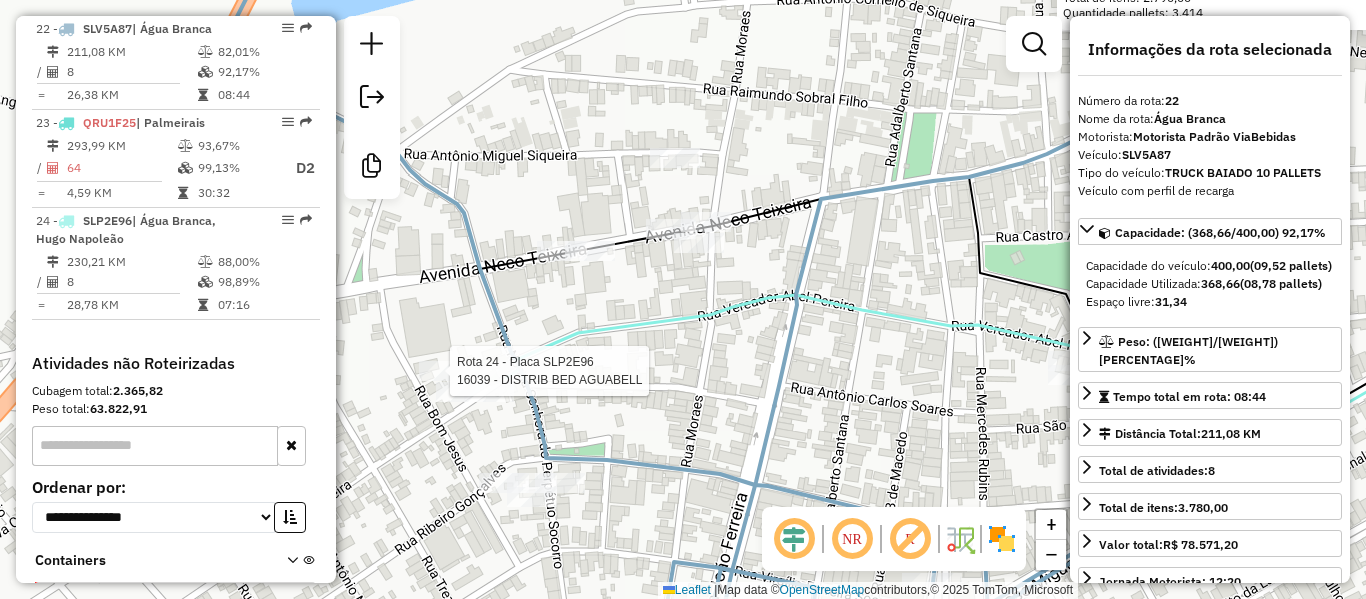 scroll, scrollTop: 3204, scrollLeft: 0, axis: vertical 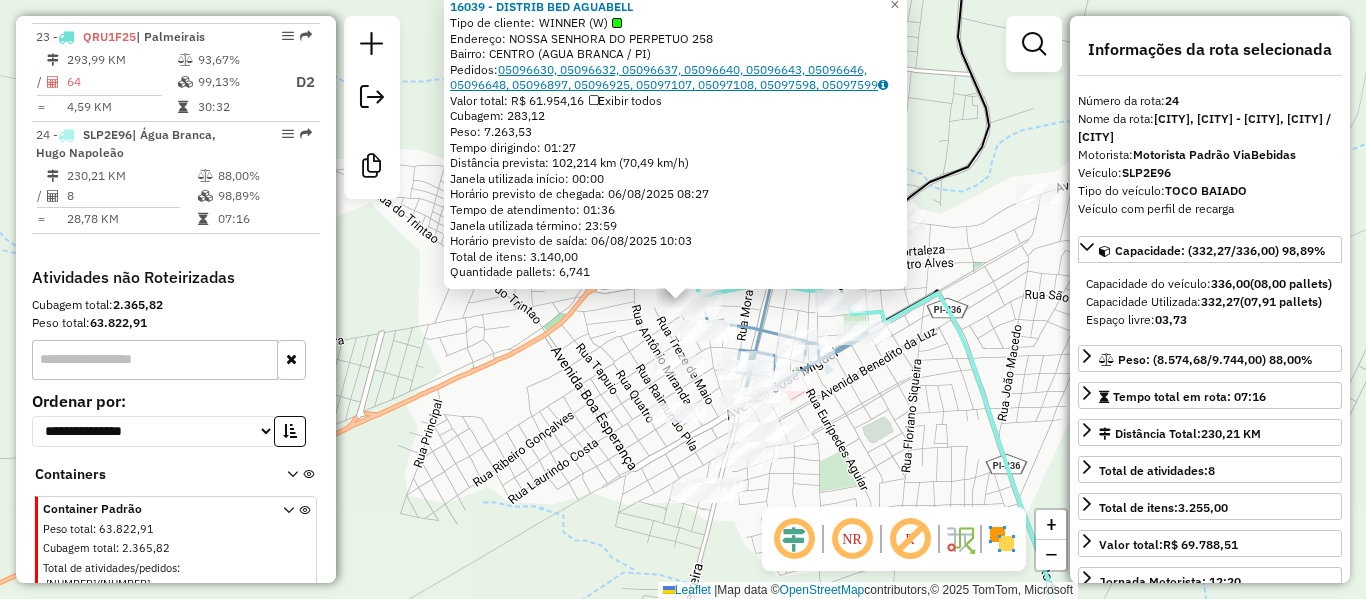 click on "05096630, 05096632, 05096637, 05096640, 05096643, 05096646, 05096648, 05096897, 05096925, 05097107, 05097108, 05097598, 05097599" 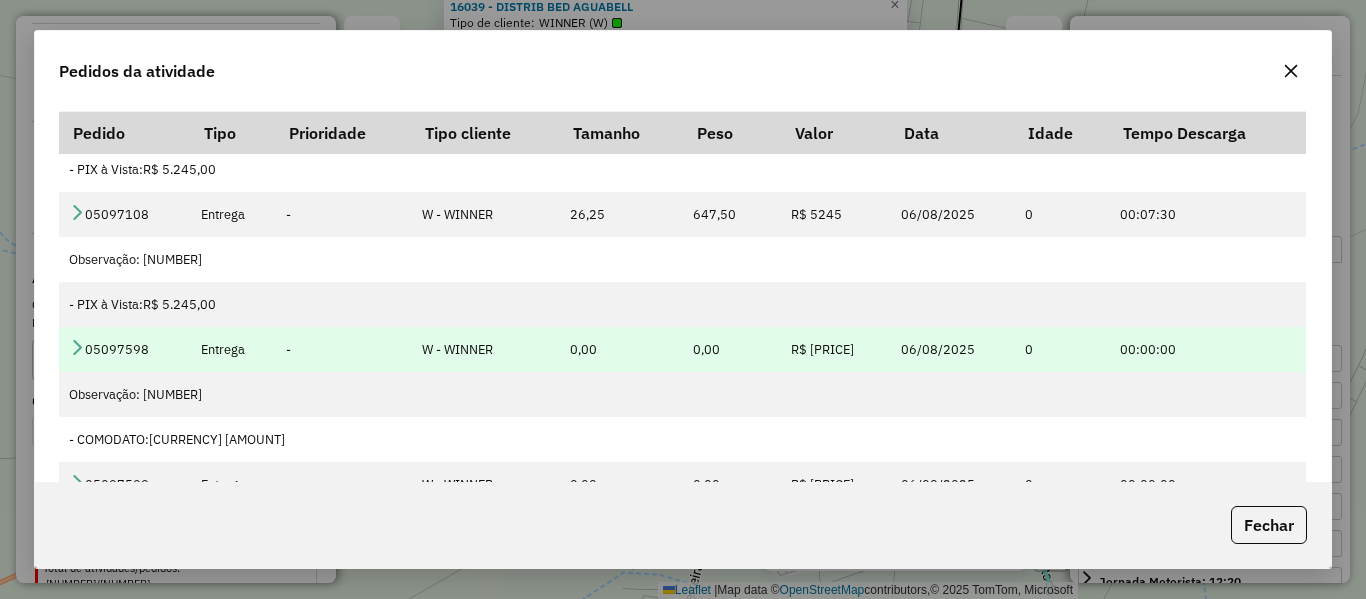 scroll, scrollTop: 1319, scrollLeft: 0, axis: vertical 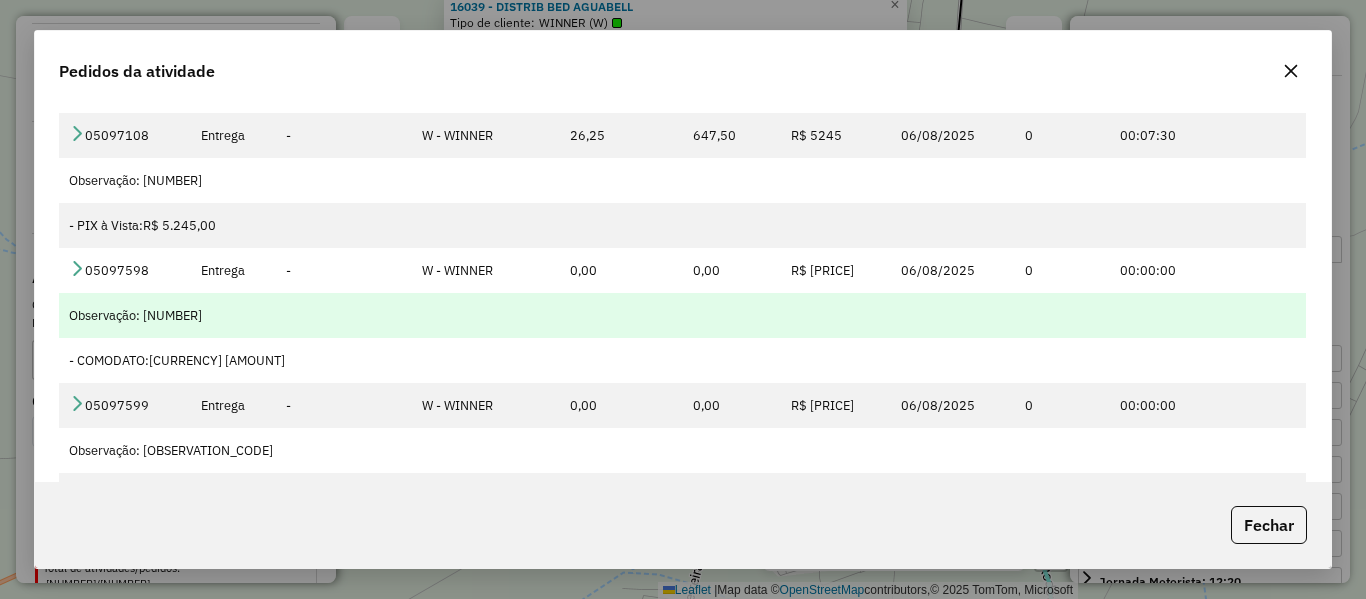 type 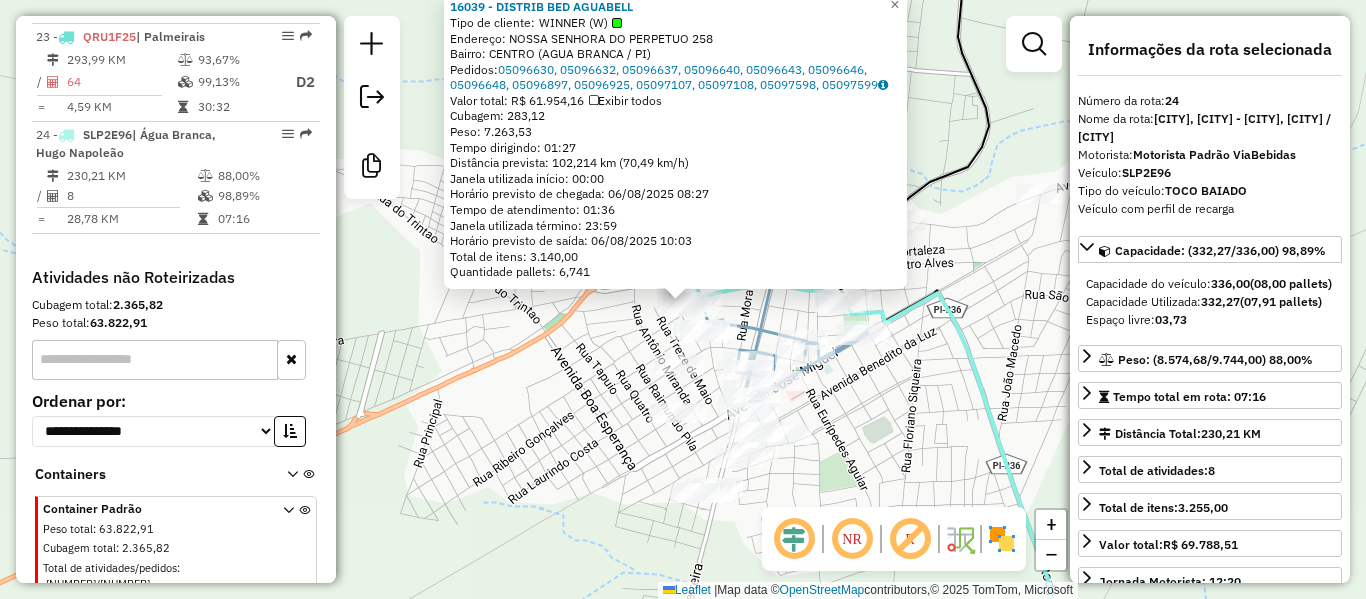 scroll, scrollTop: 133, scrollLeft: 0, axis: vertical 